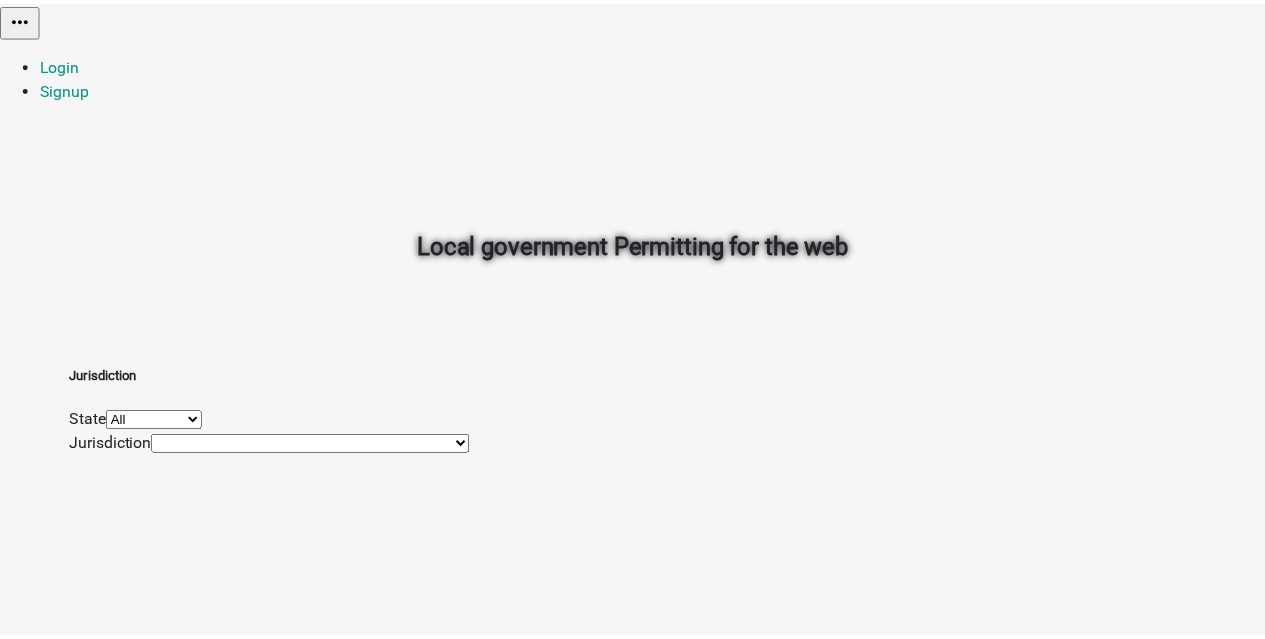 scroll, scrollTop: 0, scrollLeft: 0, axis: both 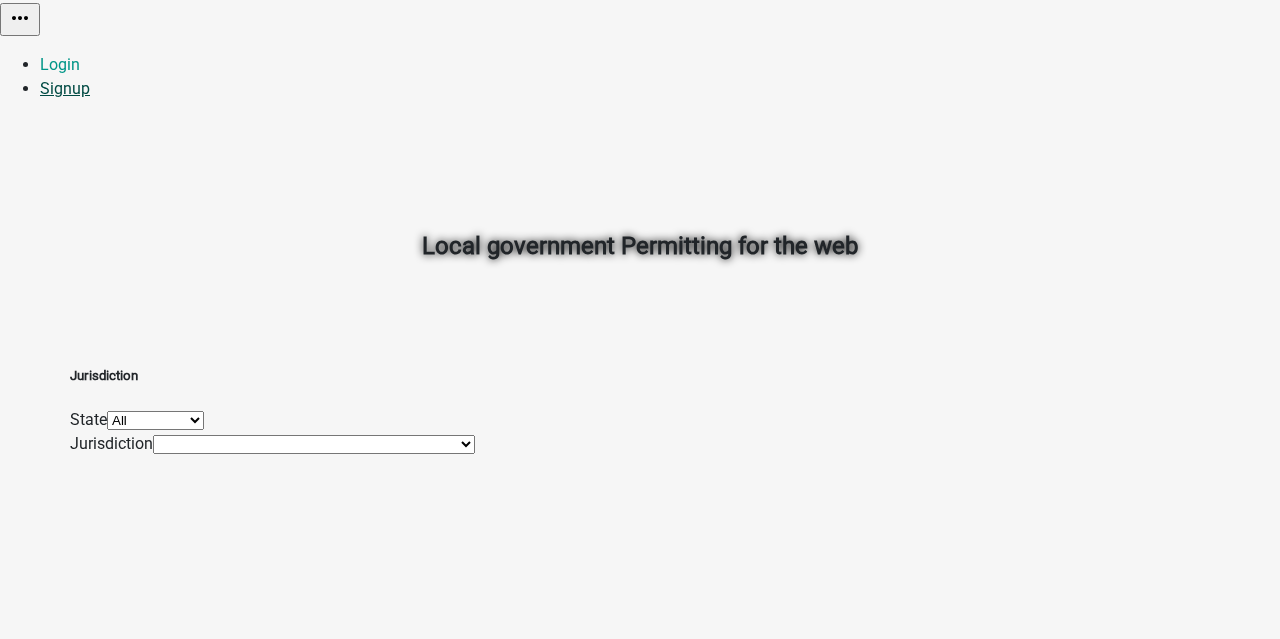 click on "Signup" at bounding box center [65, 88] 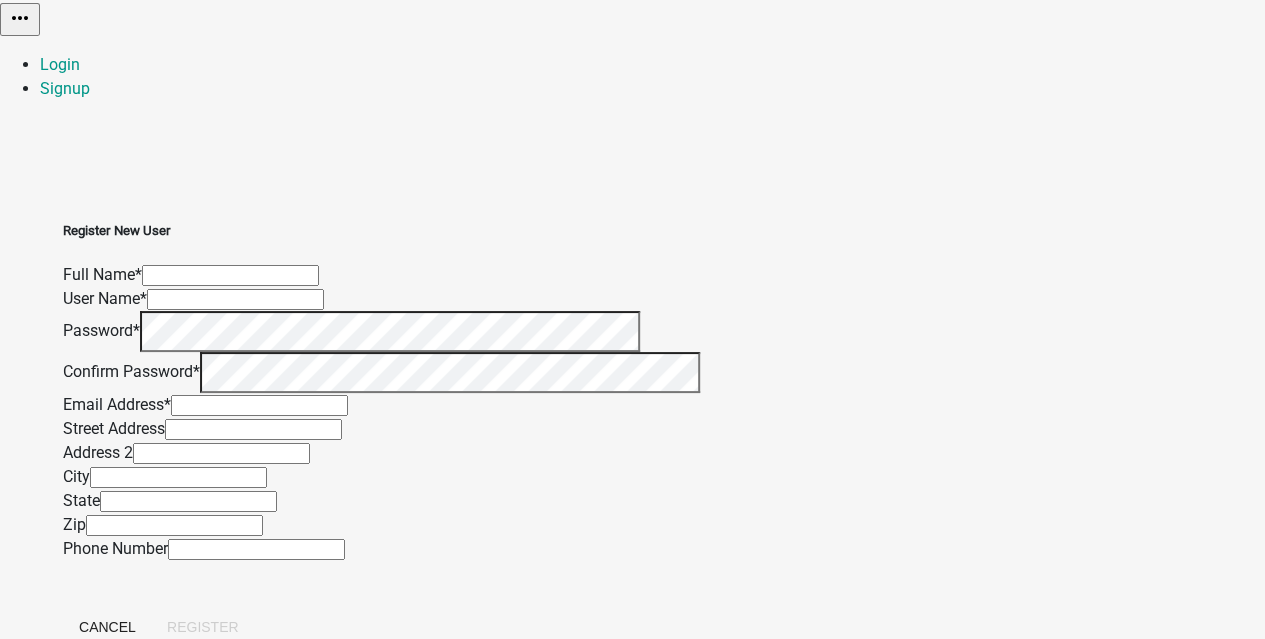 click 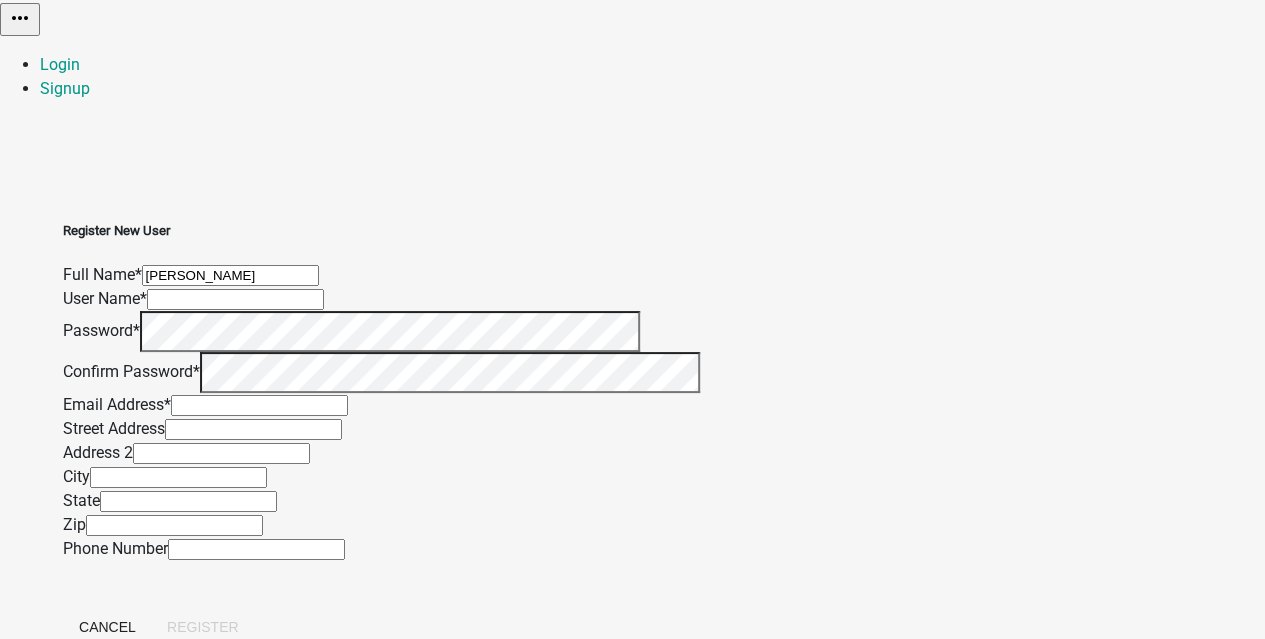 type on "Amanda Falkner" 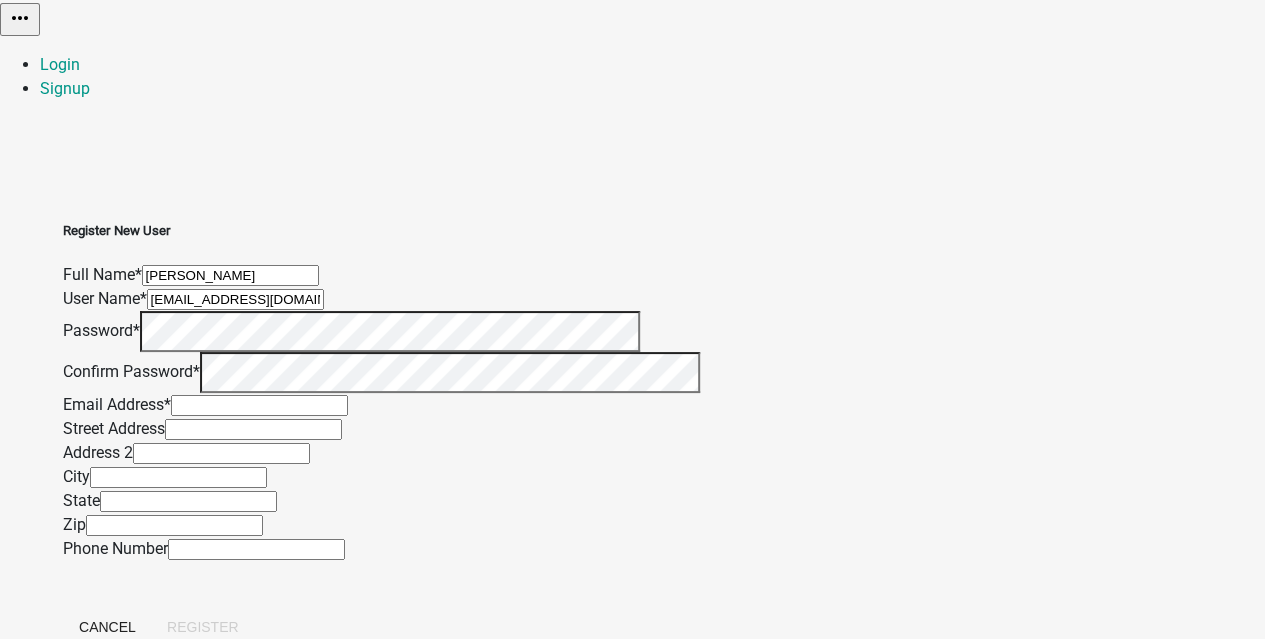 scroll, scrollTop: 200, scrollLeft: 0, axis: vertical 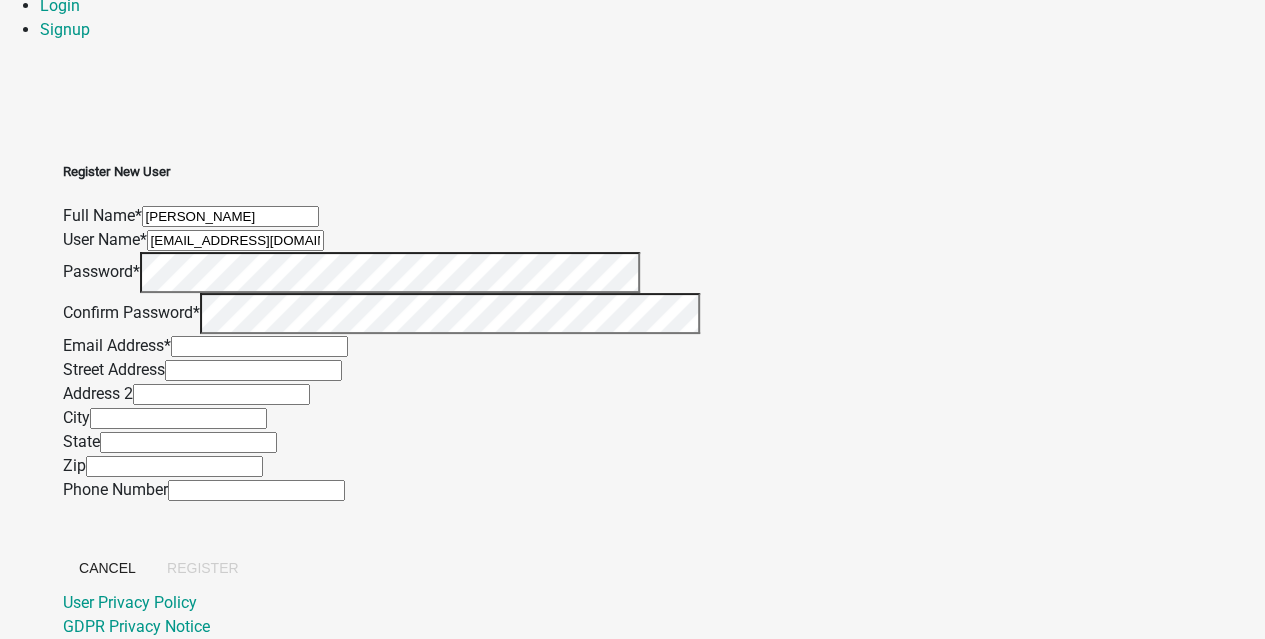 click 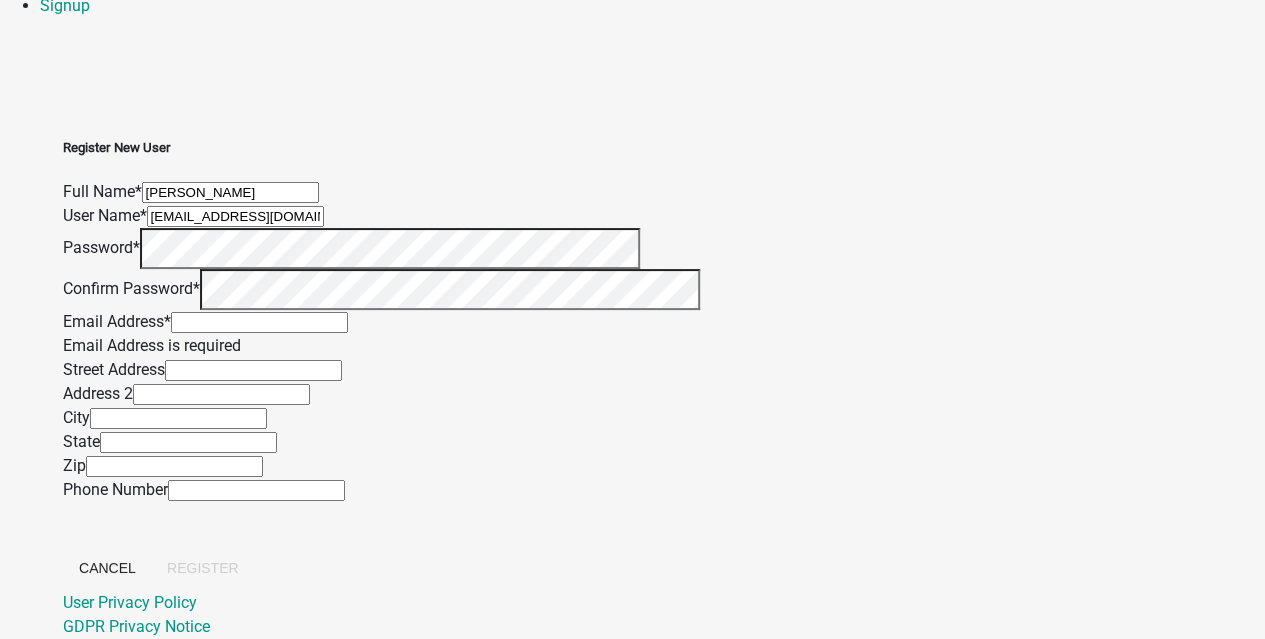 drag, startPoint x: 584, startPoint y: 103, endPoint x: 444, endPoint y: 85, distance: 141.1524 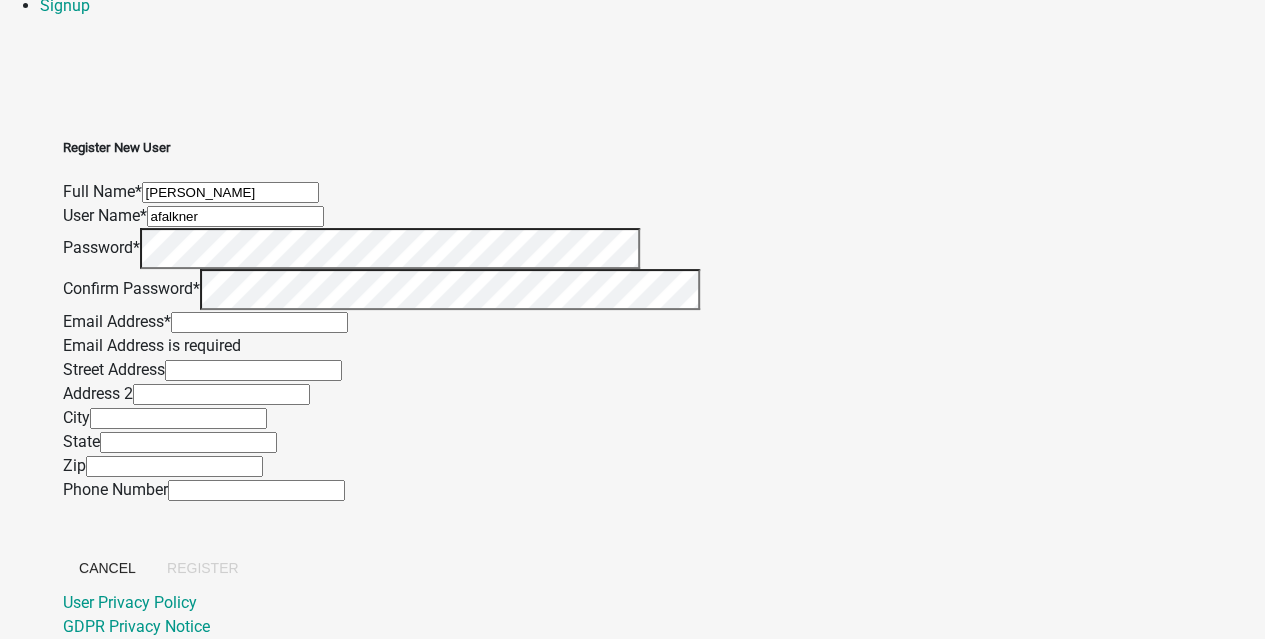 type on "afalkner" 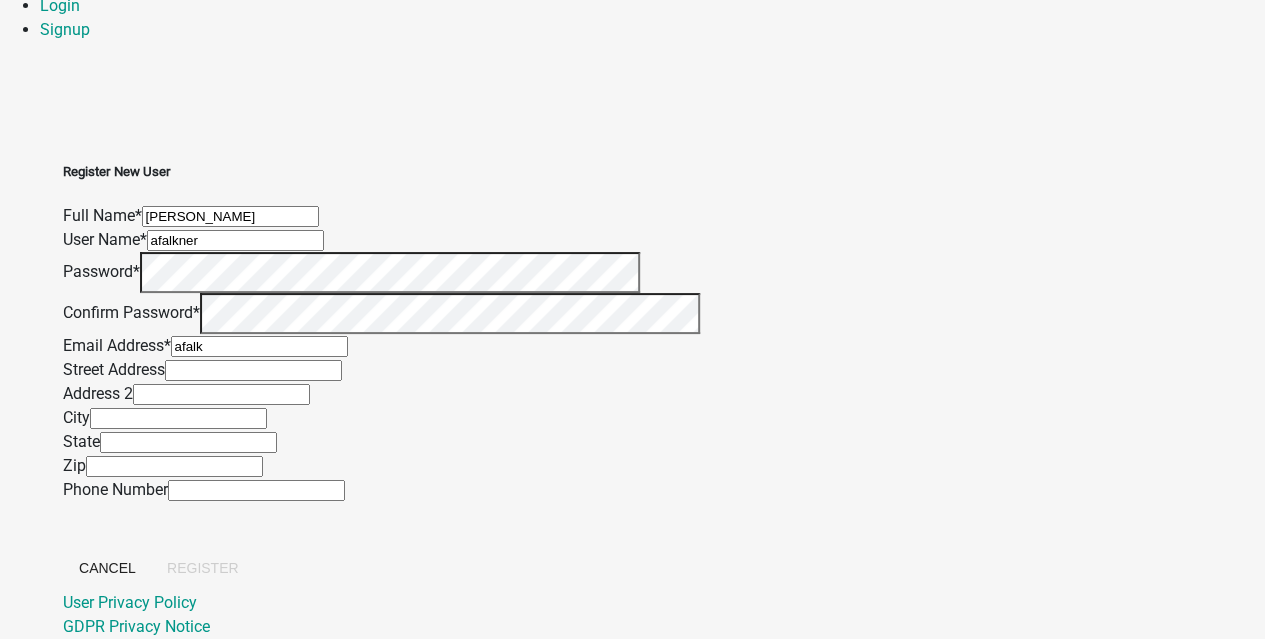 type on "afalkner@schneidergis.com" 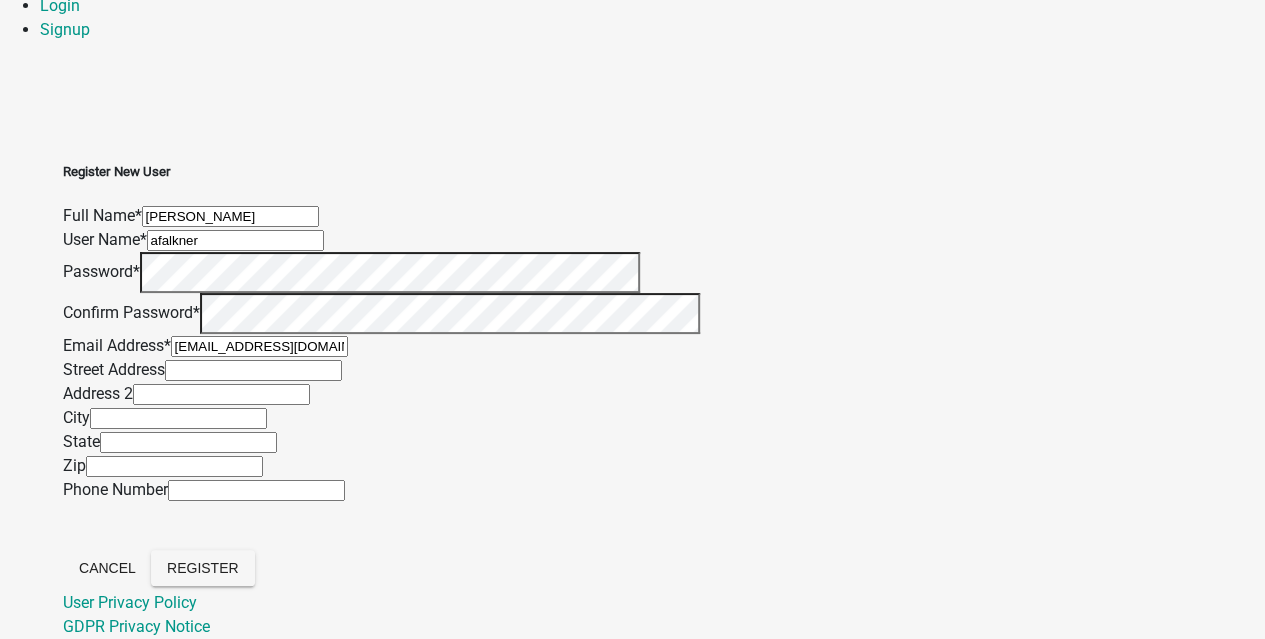 click 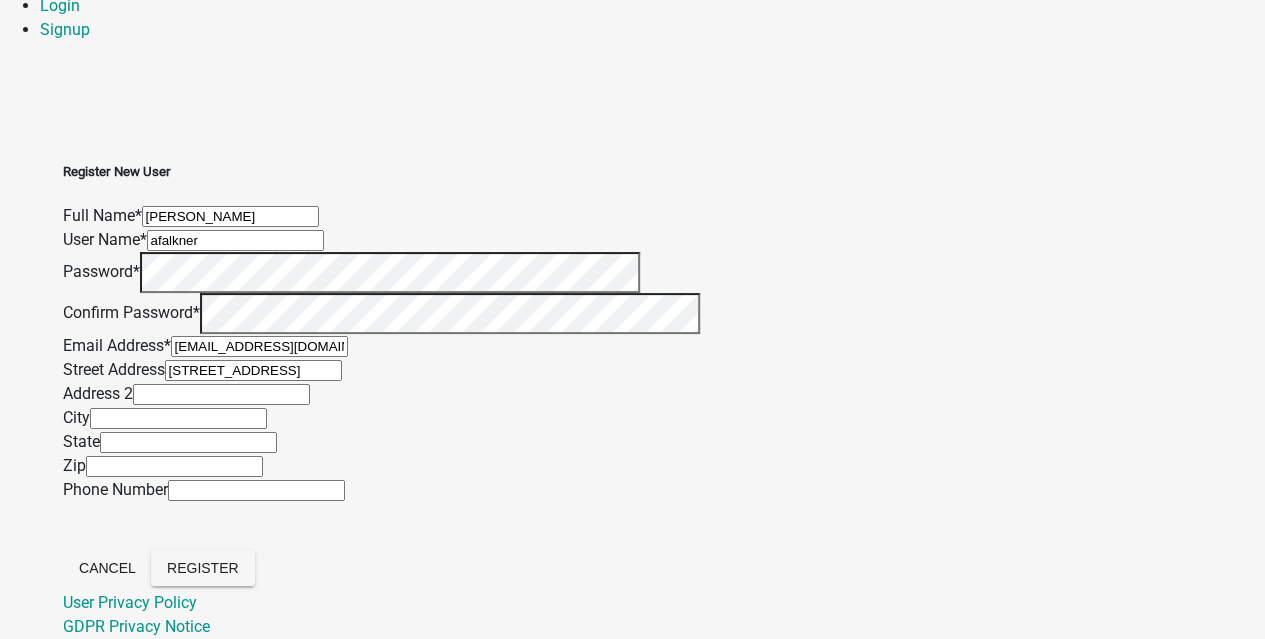 type on "295 Maple St" 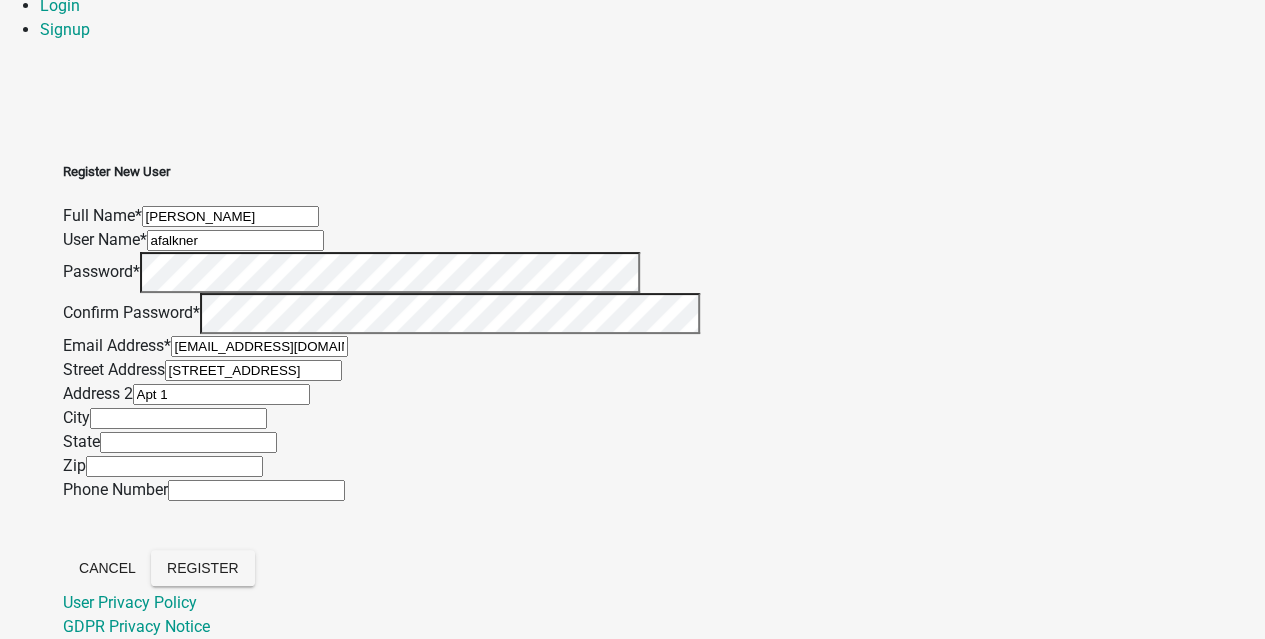 scroll, scrollTop: 300, scrollLeft: 0, axis: vertical 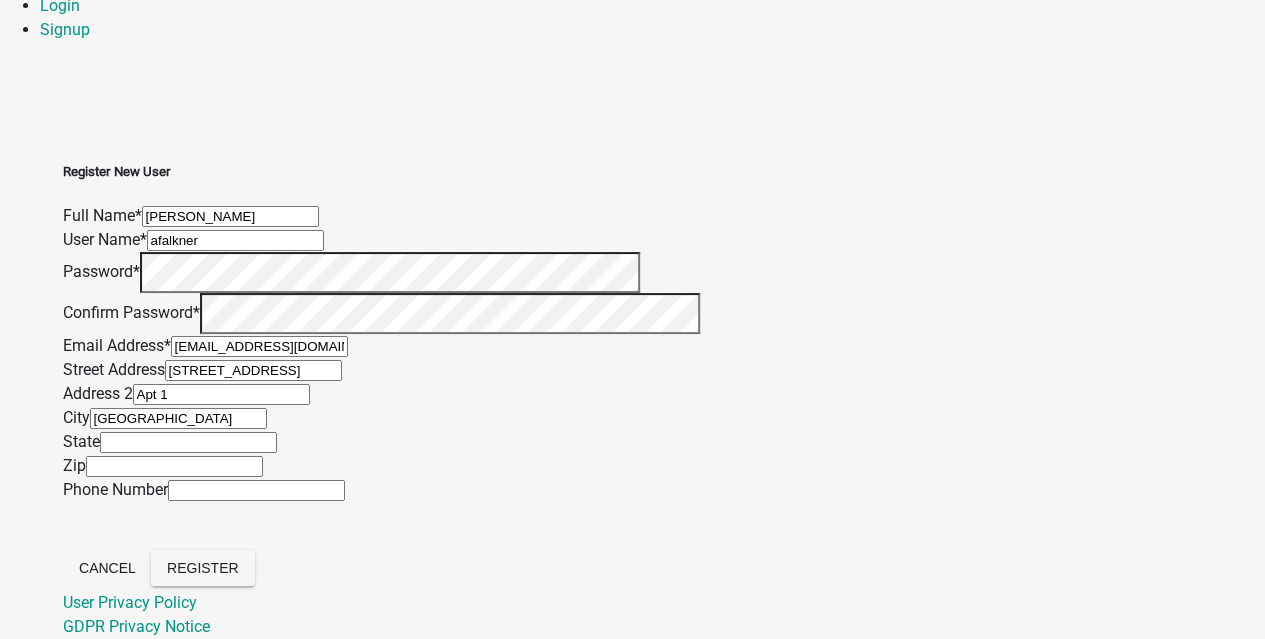 type on "Burlington" 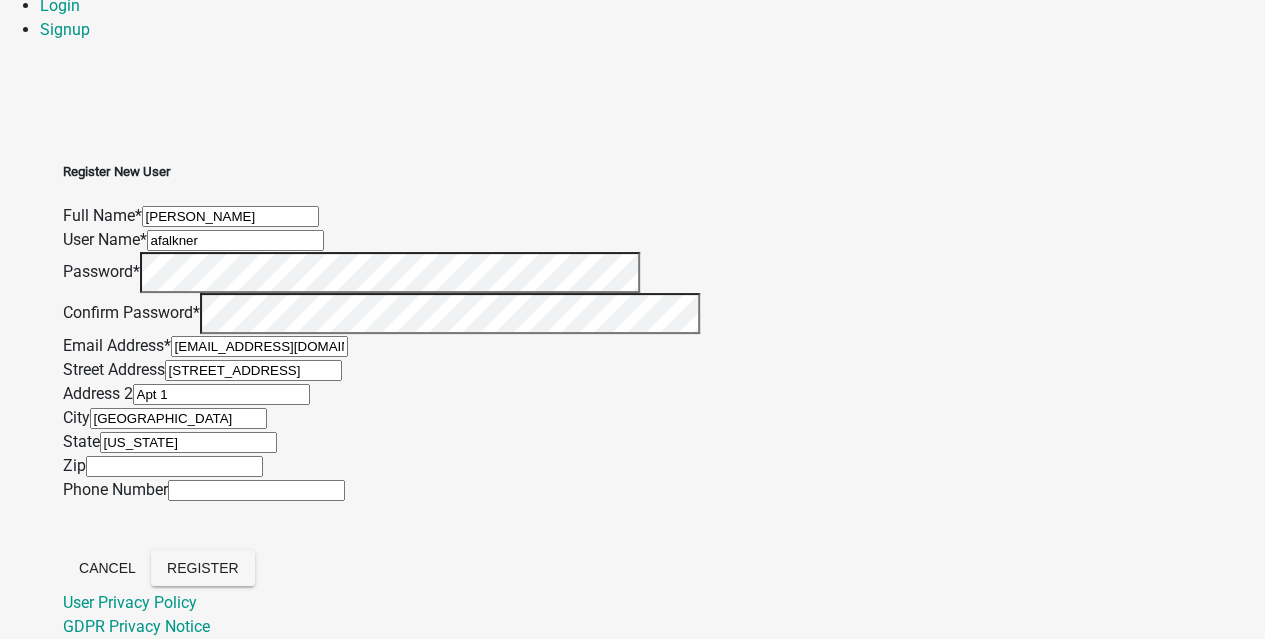 type on "Vermont" 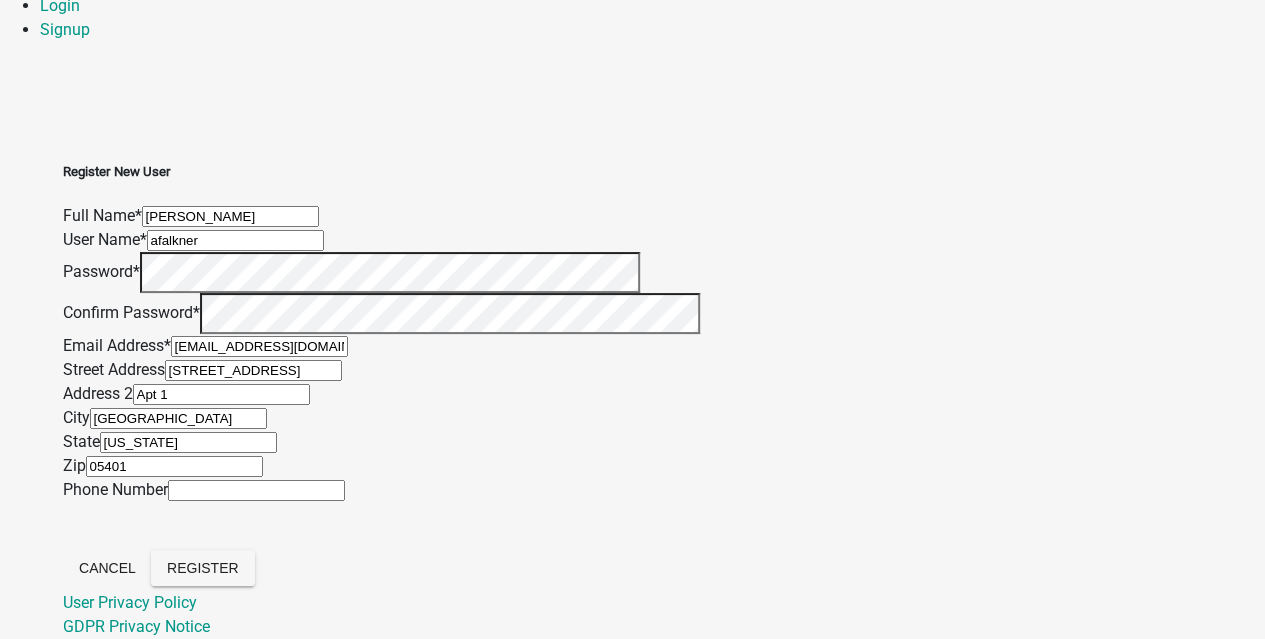 type on "05401" 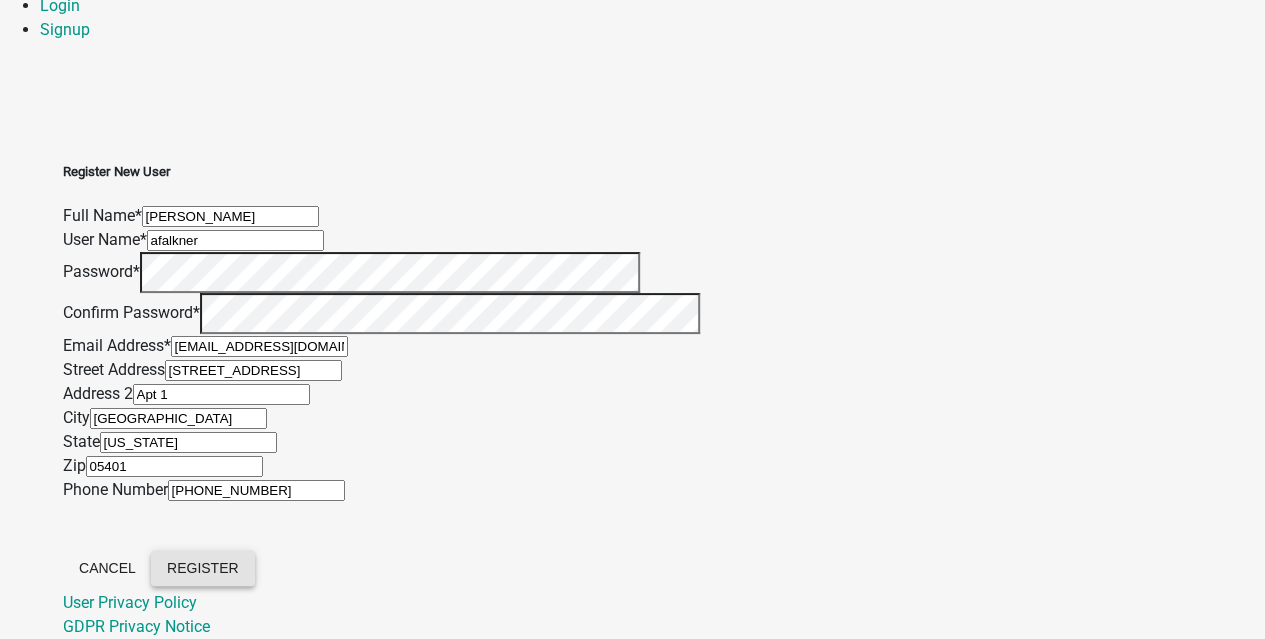 click on "Register" 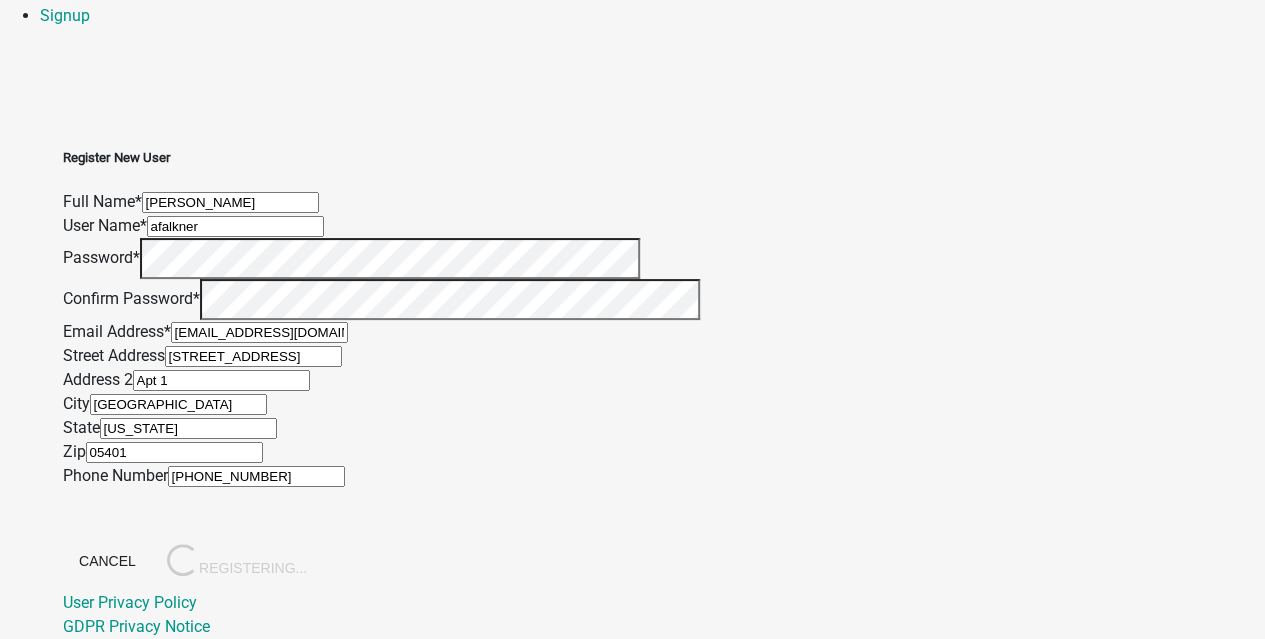 scroll, scrollTop: 316, scrollLeft: 0, axis: vertical 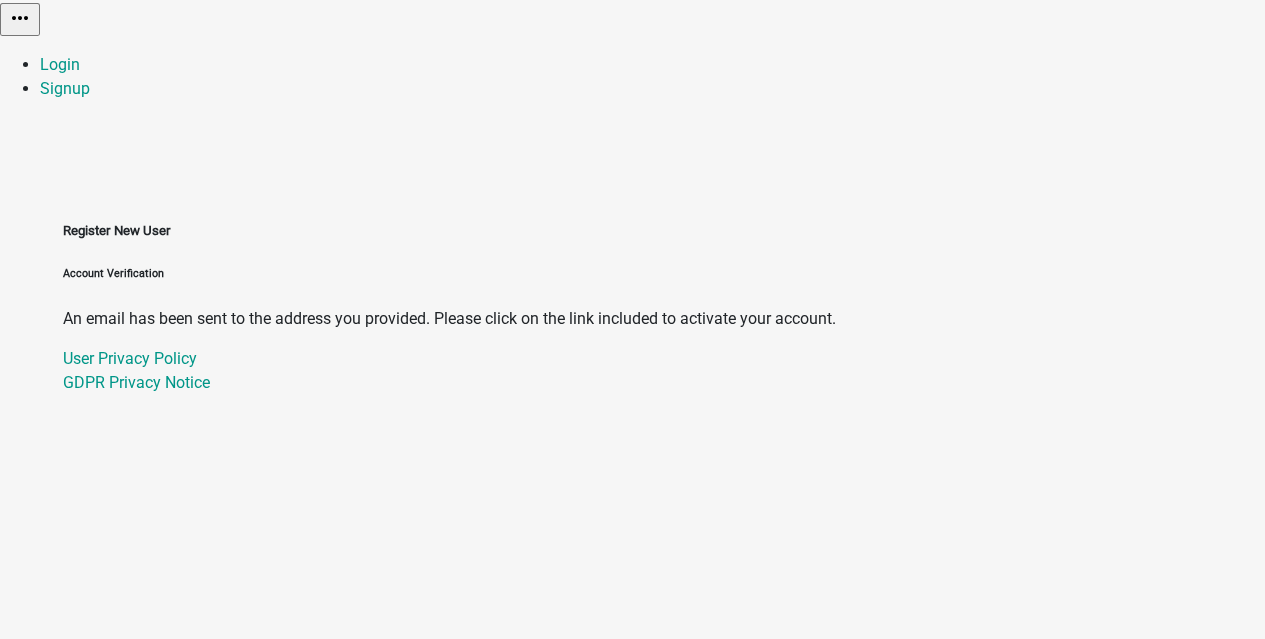 click on "Internet Explorer does NOT work with GeoPermits. Get a new browser for
more security, speed and to use this site.
Update your browser
more_horiz Login Signup Register New User  Account Verification   An email has been sent to the address you provided. Please click on the link included to activate your account.  User Privacy Policy GDPR Privacy Notice" at bounding box center [632, 319] 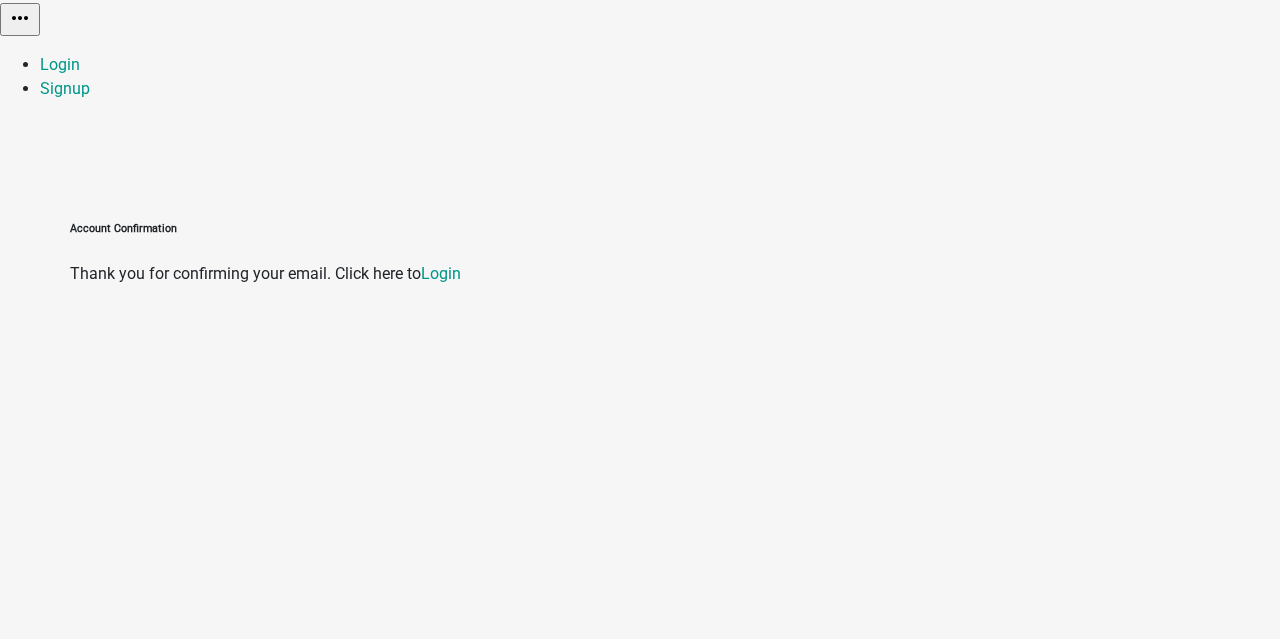 scroll, scrollTop: 0, scrollLeft: 0, axis: both 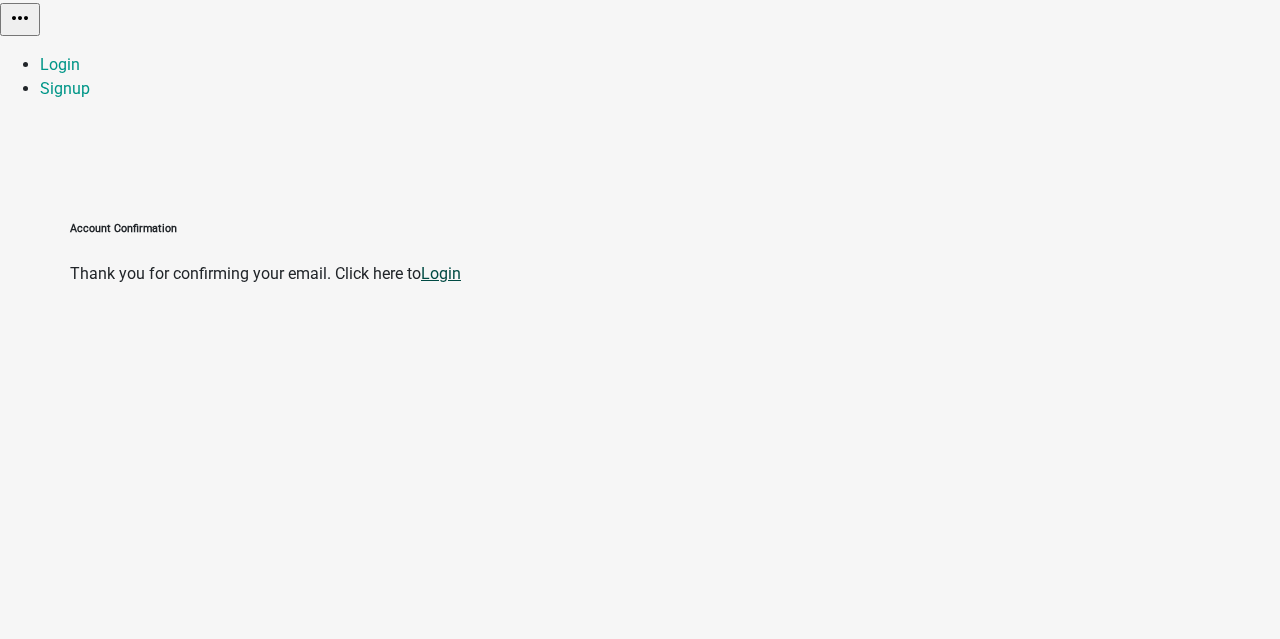 click on "Login" 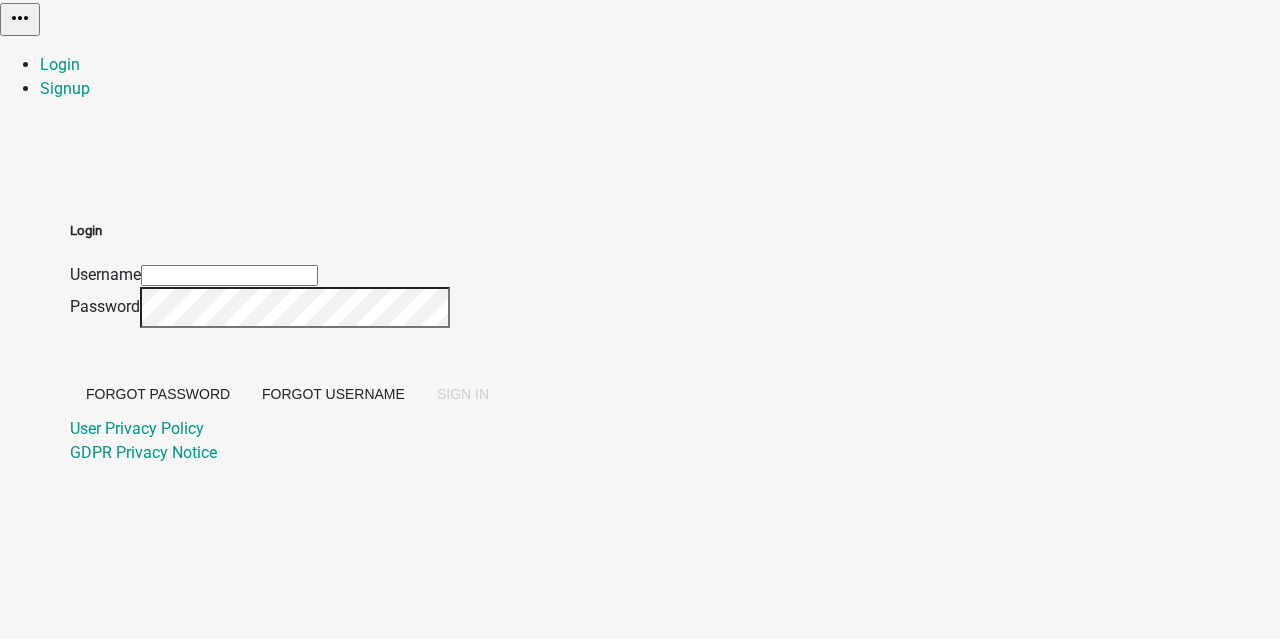 click on "Password" 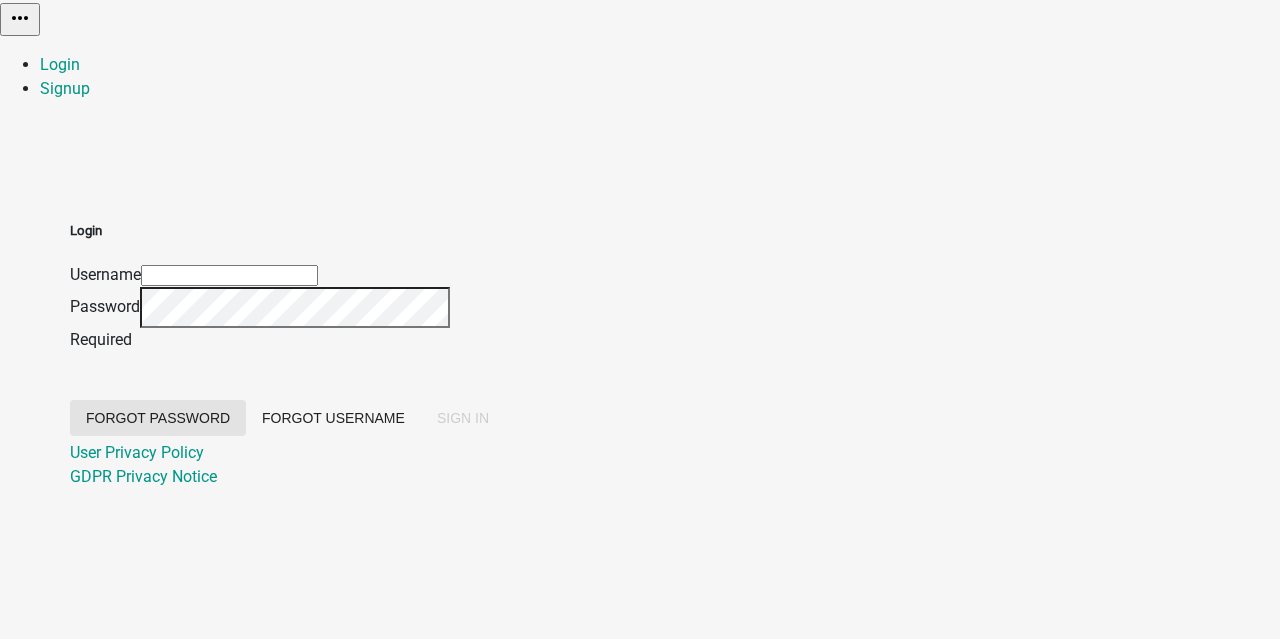click on "Forgot Password" 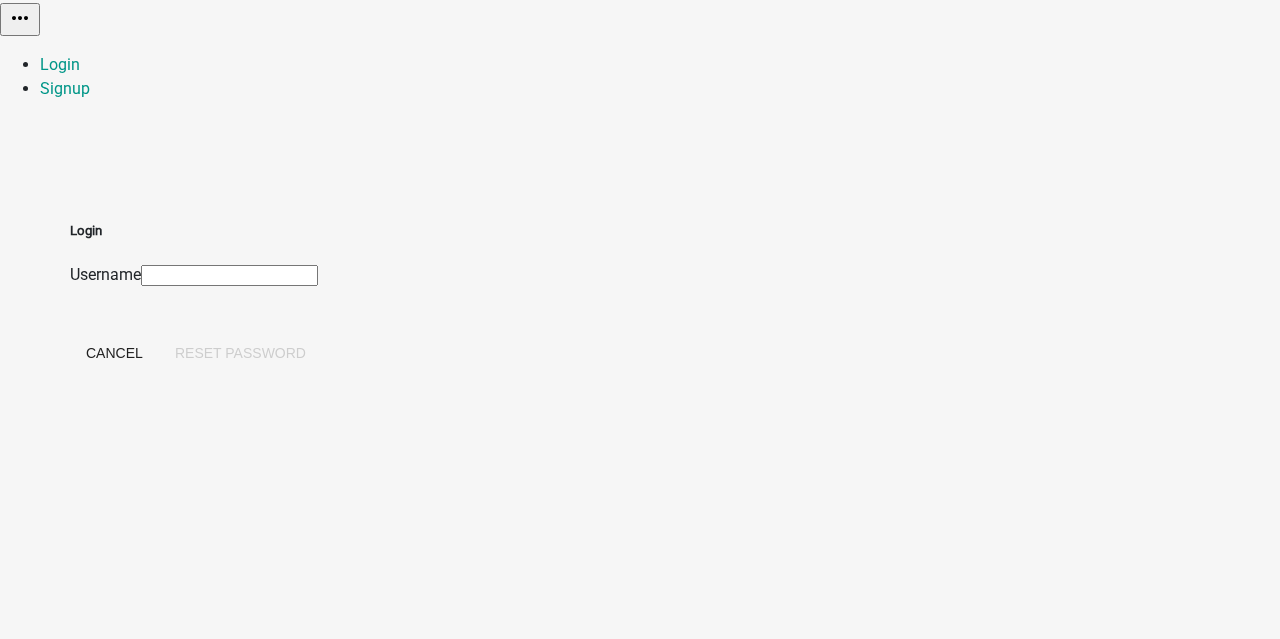 click on "Username" at bounding box center (229, 275) 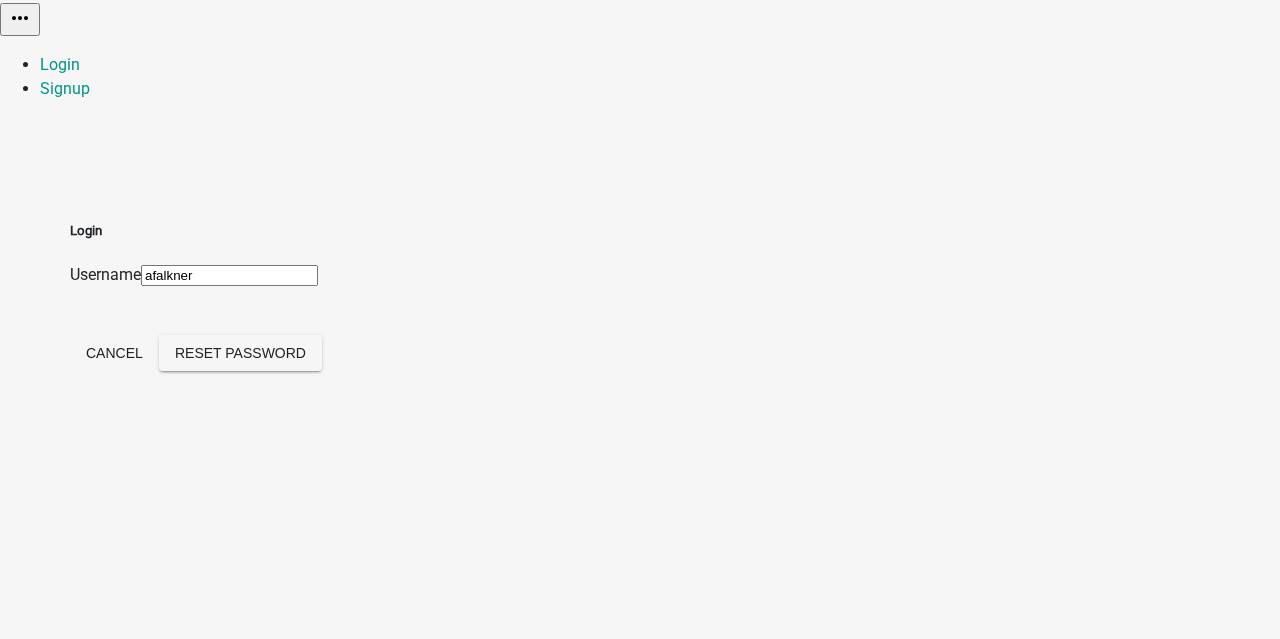 type on "afalkner" 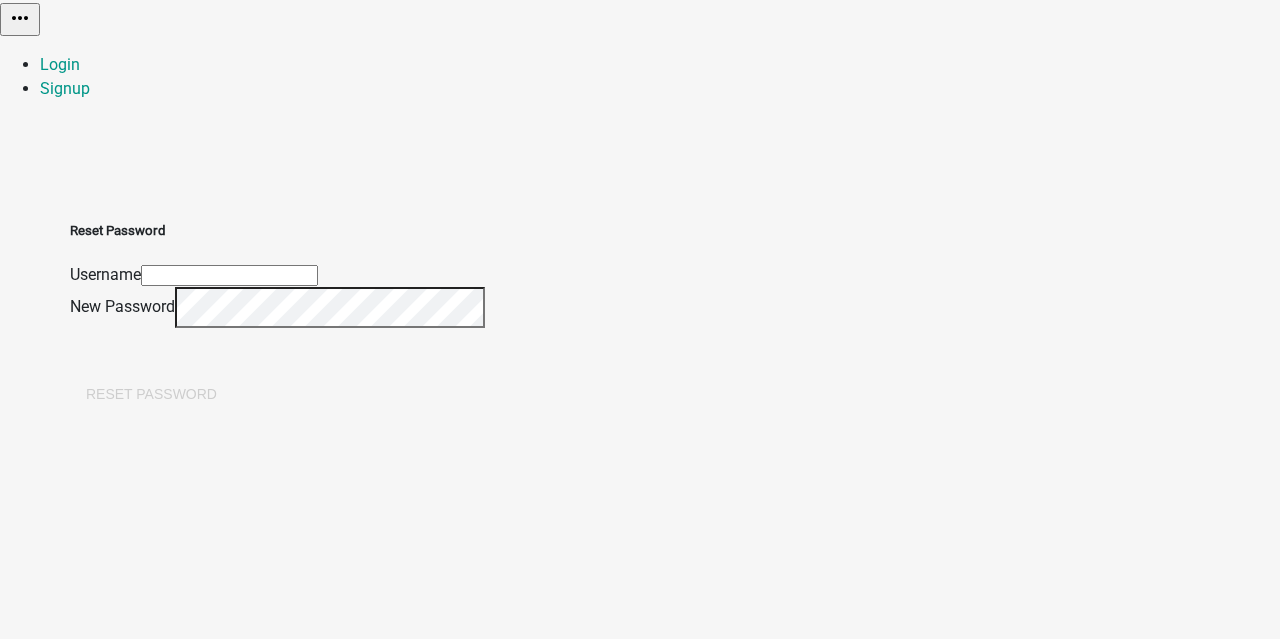 scroll, scrollTop: 0, scrollLeft: 0, axis: both 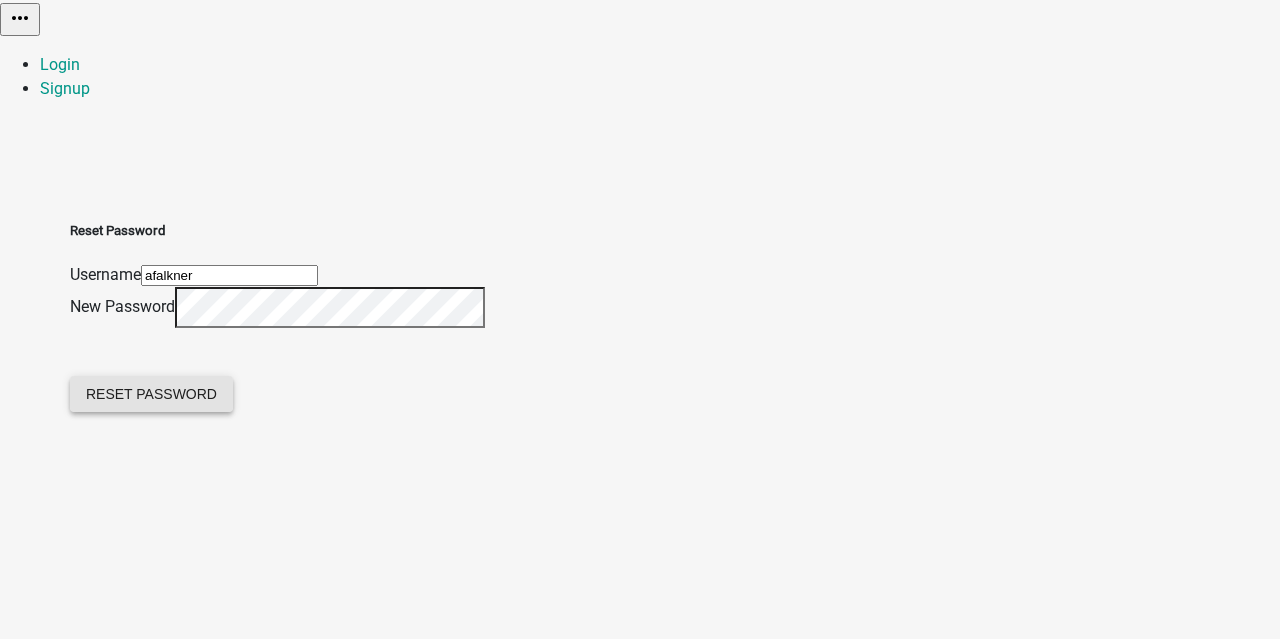 type on "afalkner" 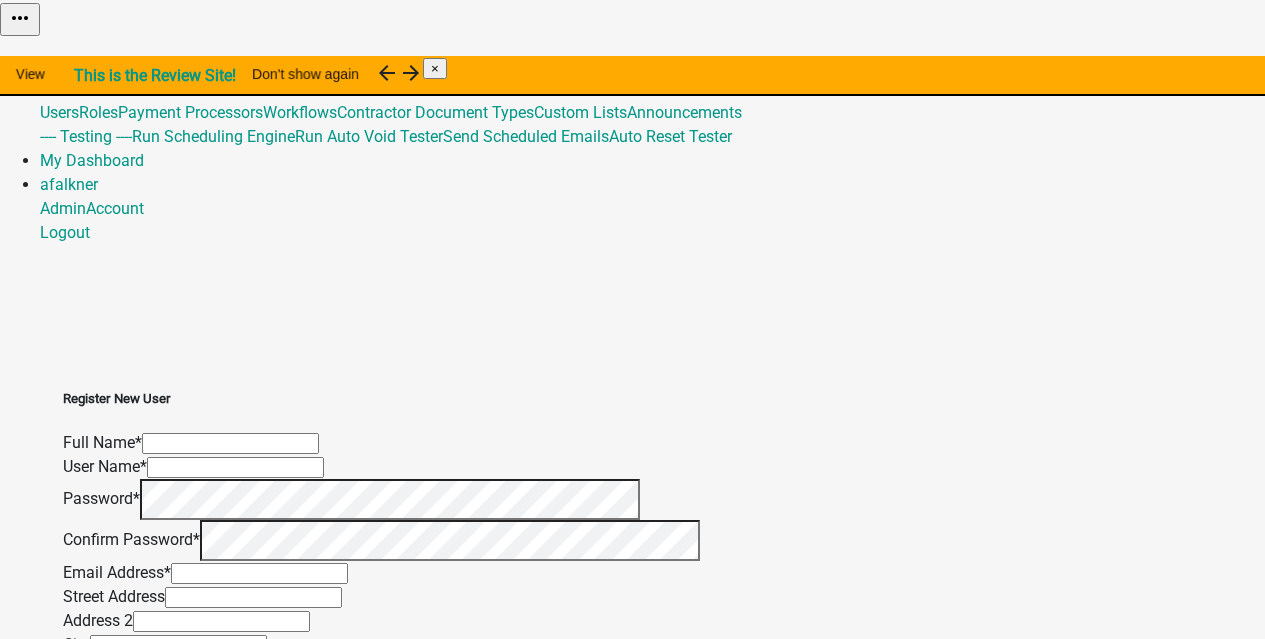 scroll, scrollTop: 340, scrollLeft: 0, axis: vertical 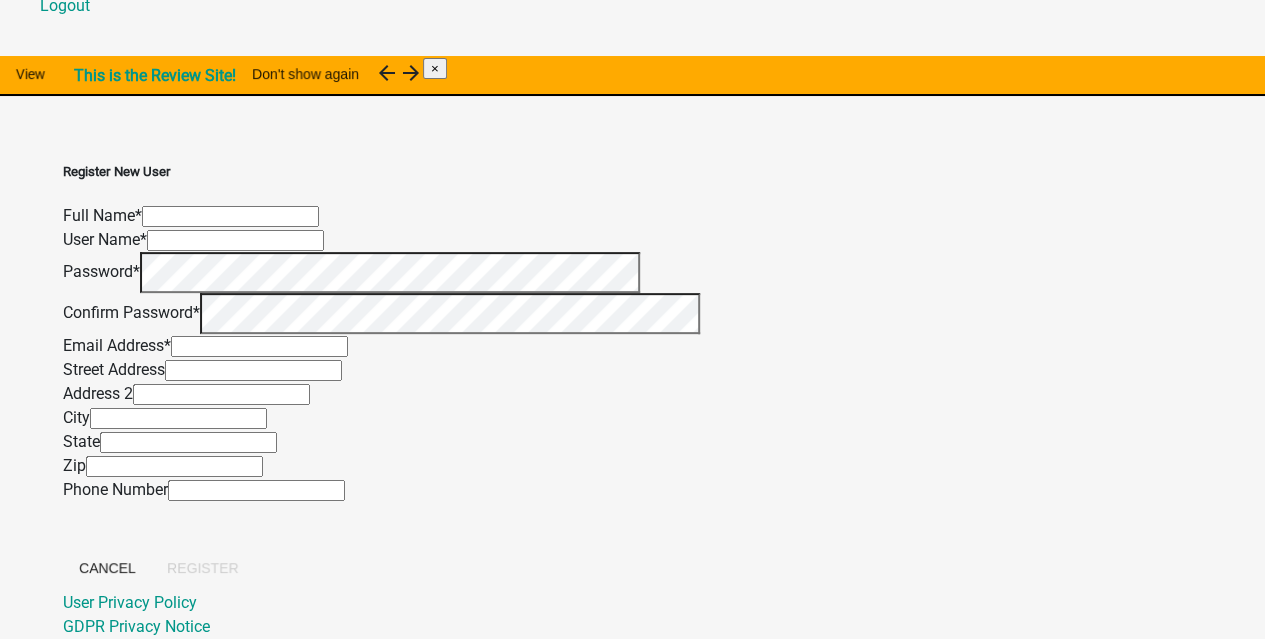 click on "afalkner" at bounding box center (69, -43) 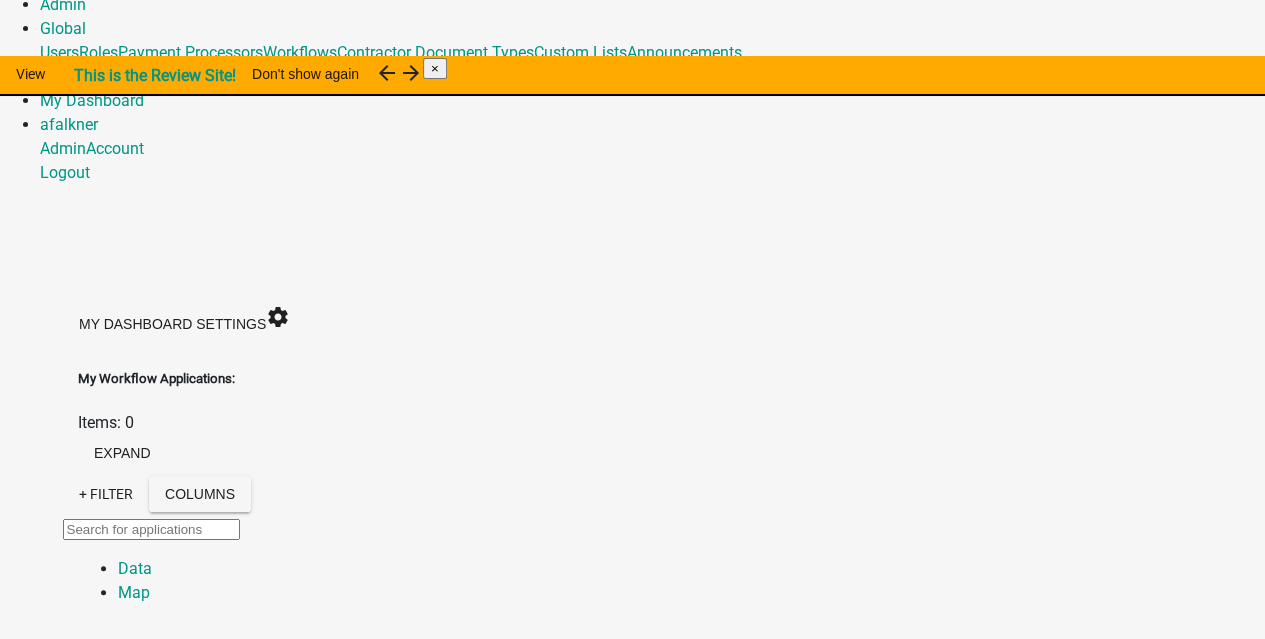 scroll, scrollTop: 0, scrollLeft: 0, axis: both 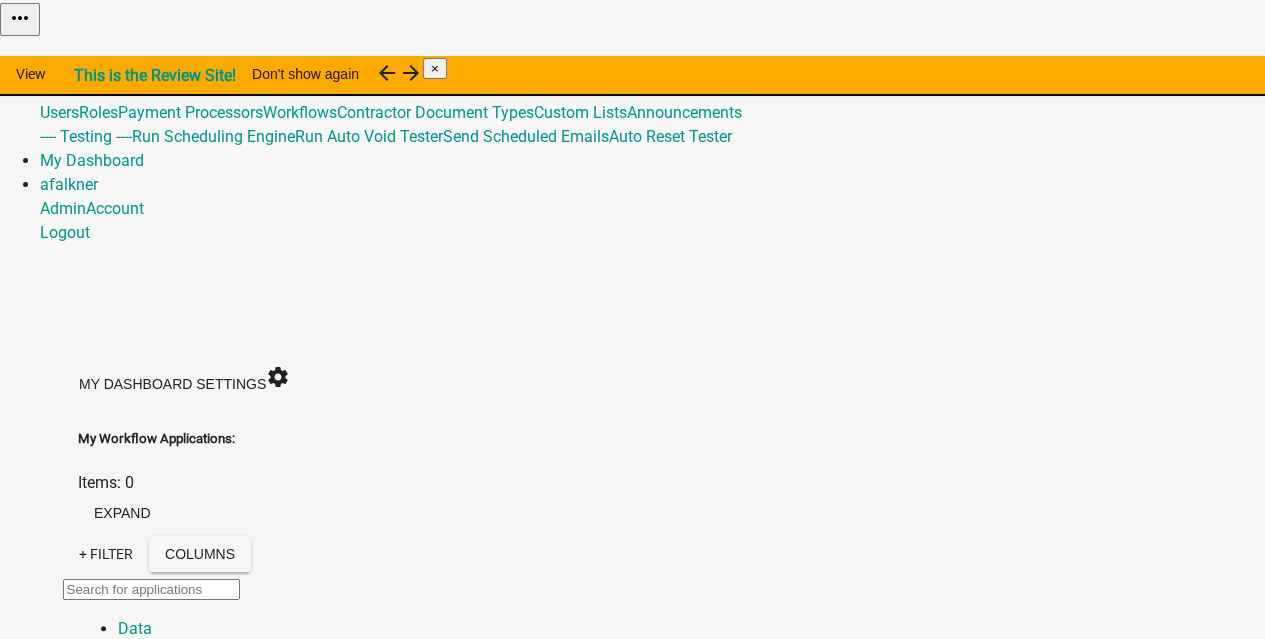 click on "Admin" at bounding box center [63, 64] 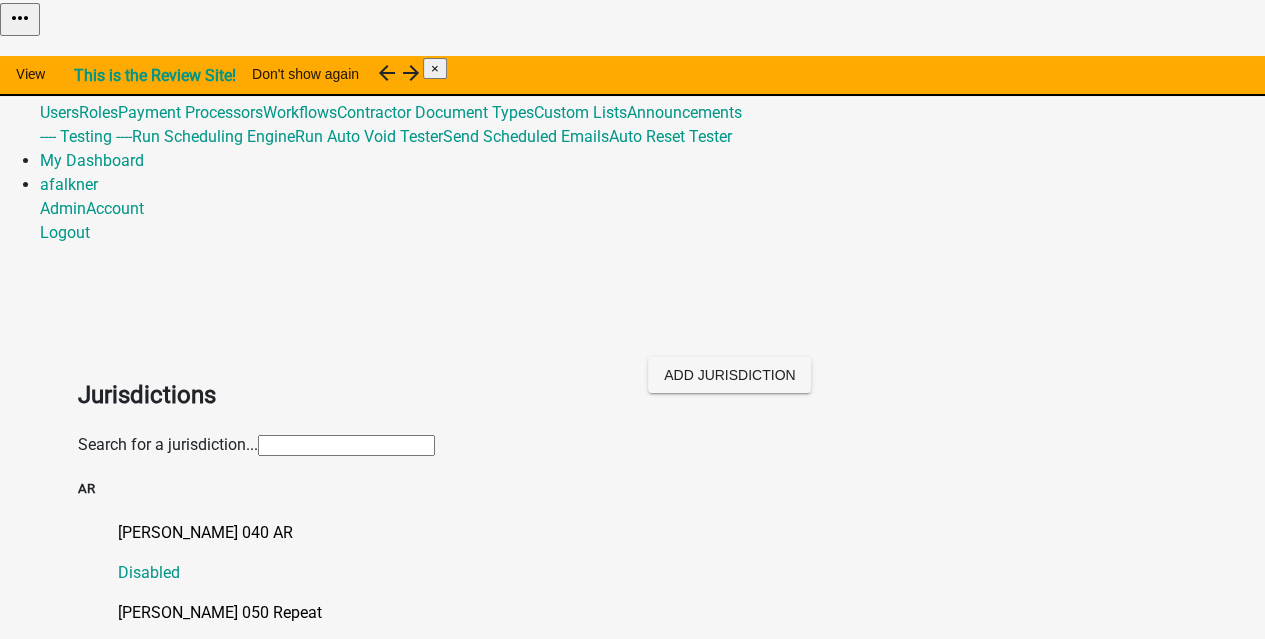 click 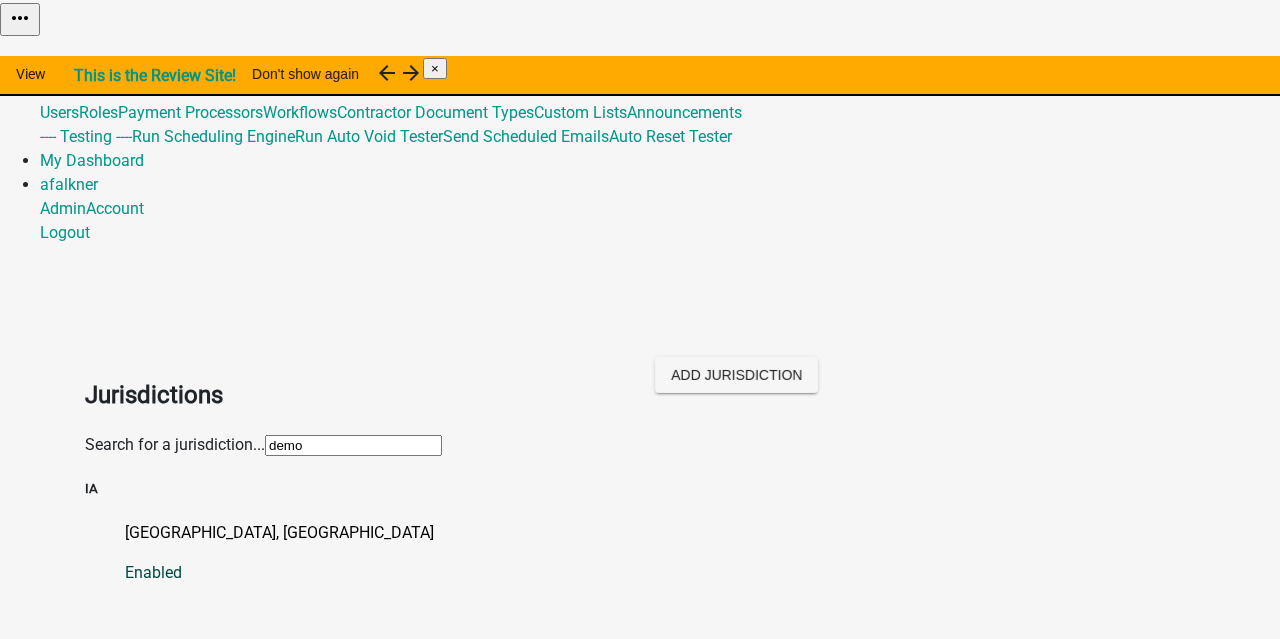 type on "demo" 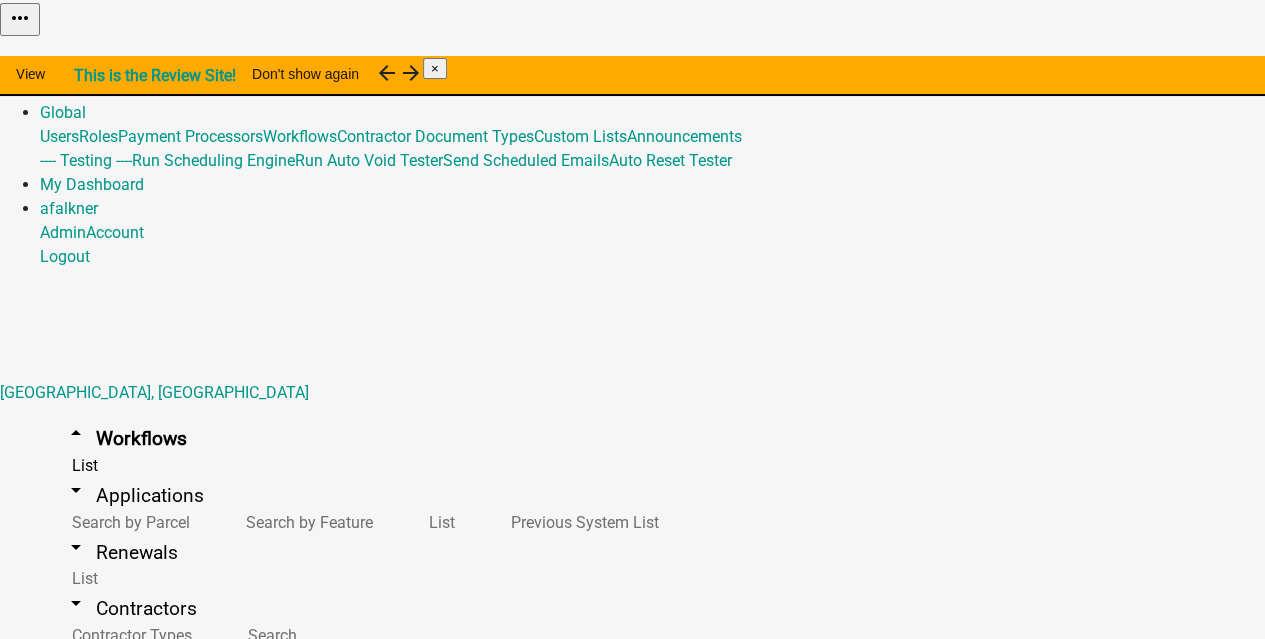 scroll, scrollTop: 118, scrollLeft: 0, axis: vertical 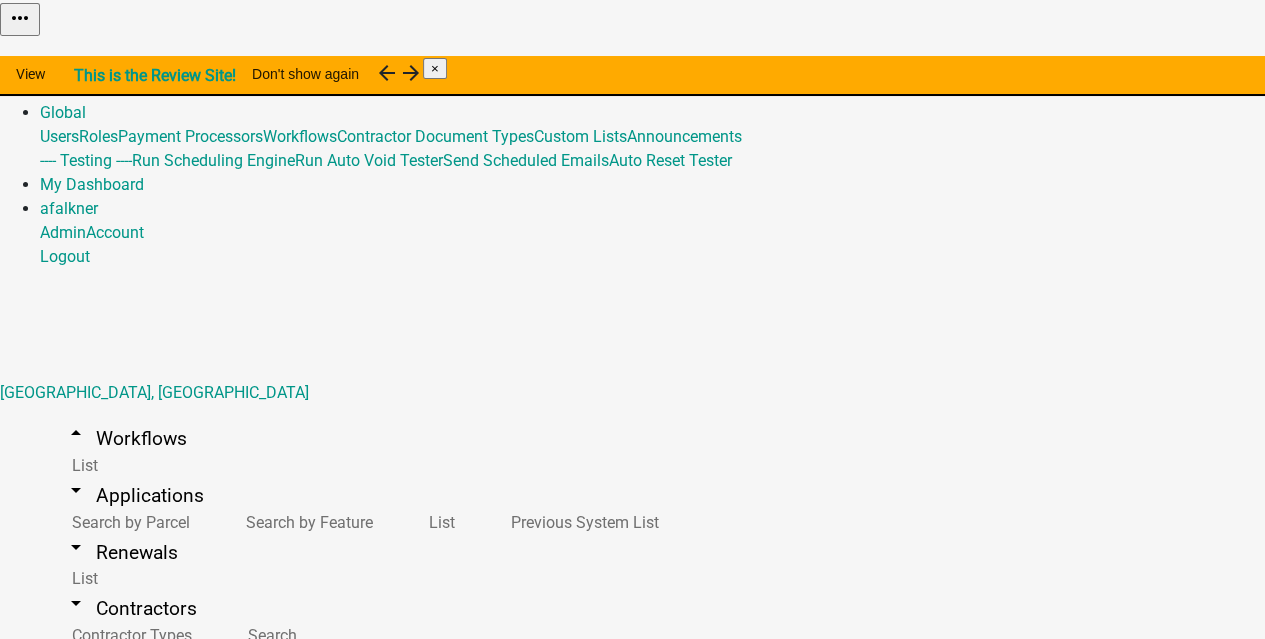 click 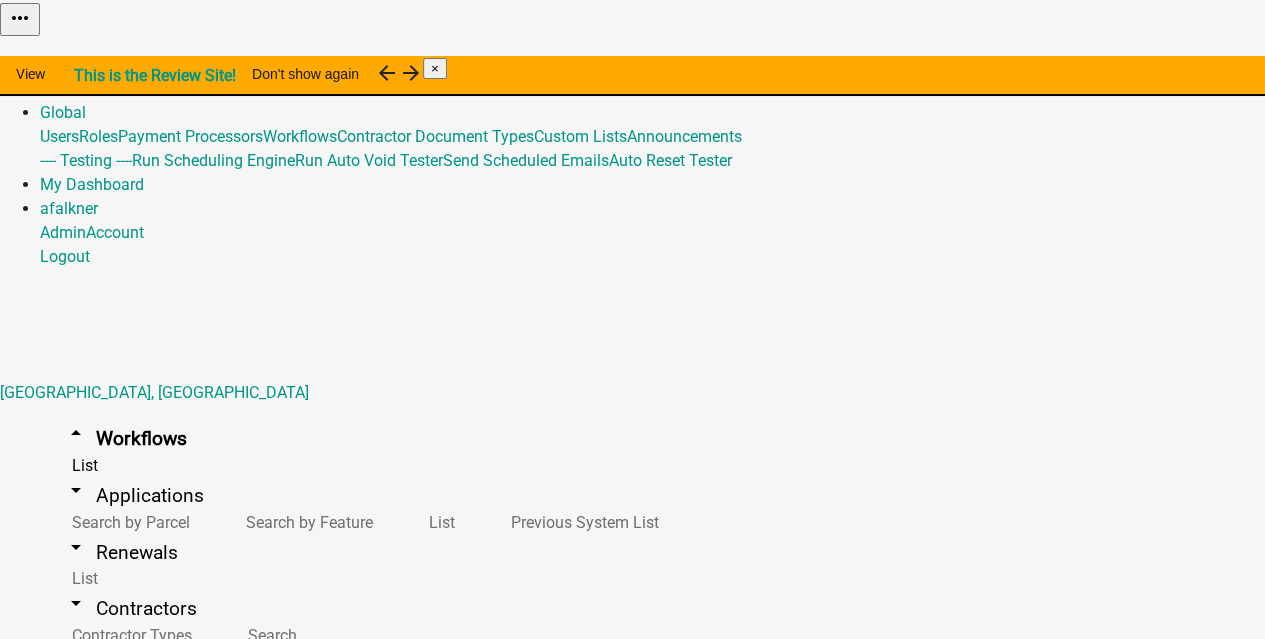 click at bounding box center (780, 1239) 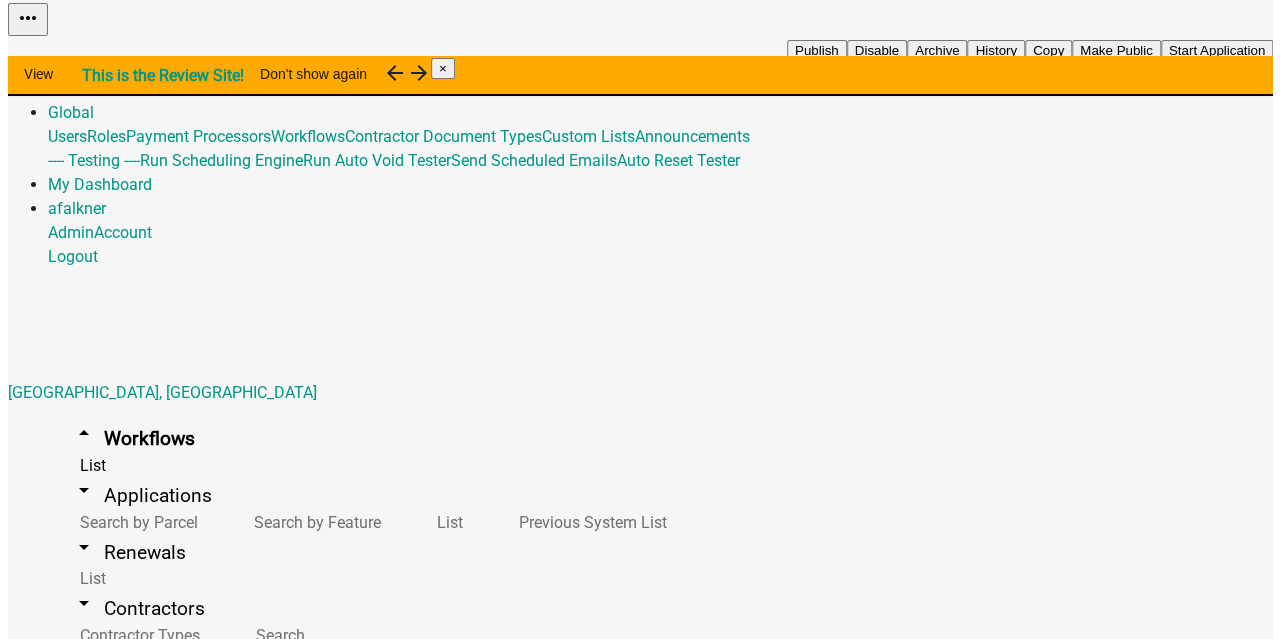scroll, scrollTop: 100, scrollLeft: 0, axis: vertical 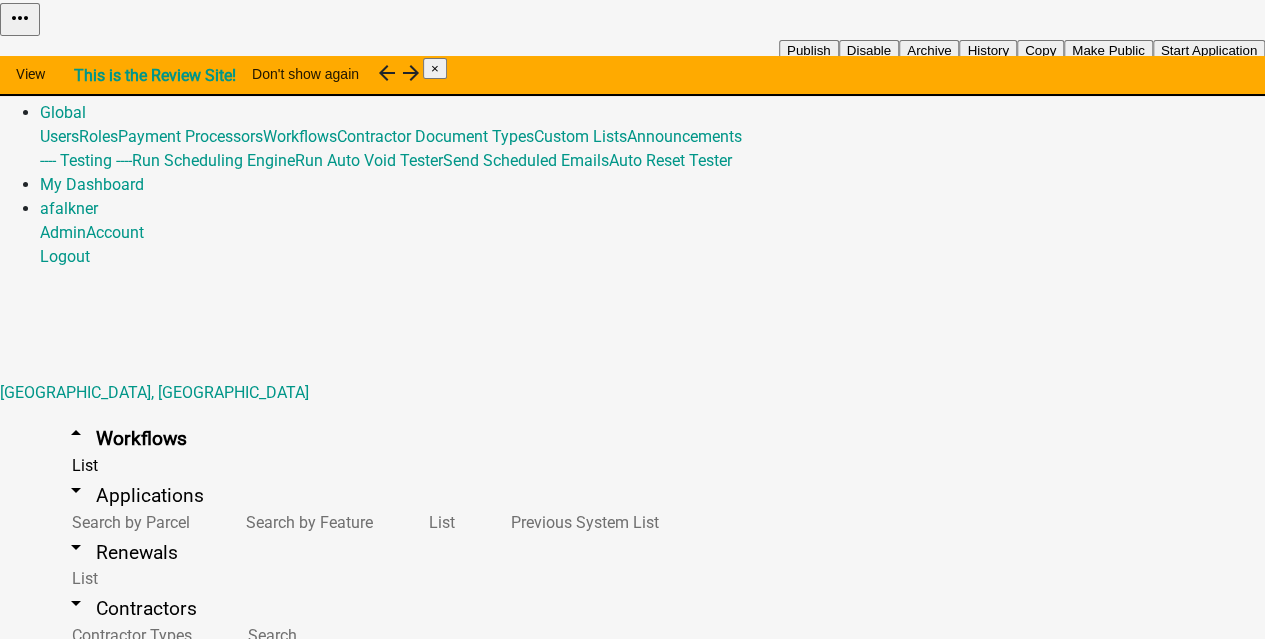 click at bounding box center (921, 1205) 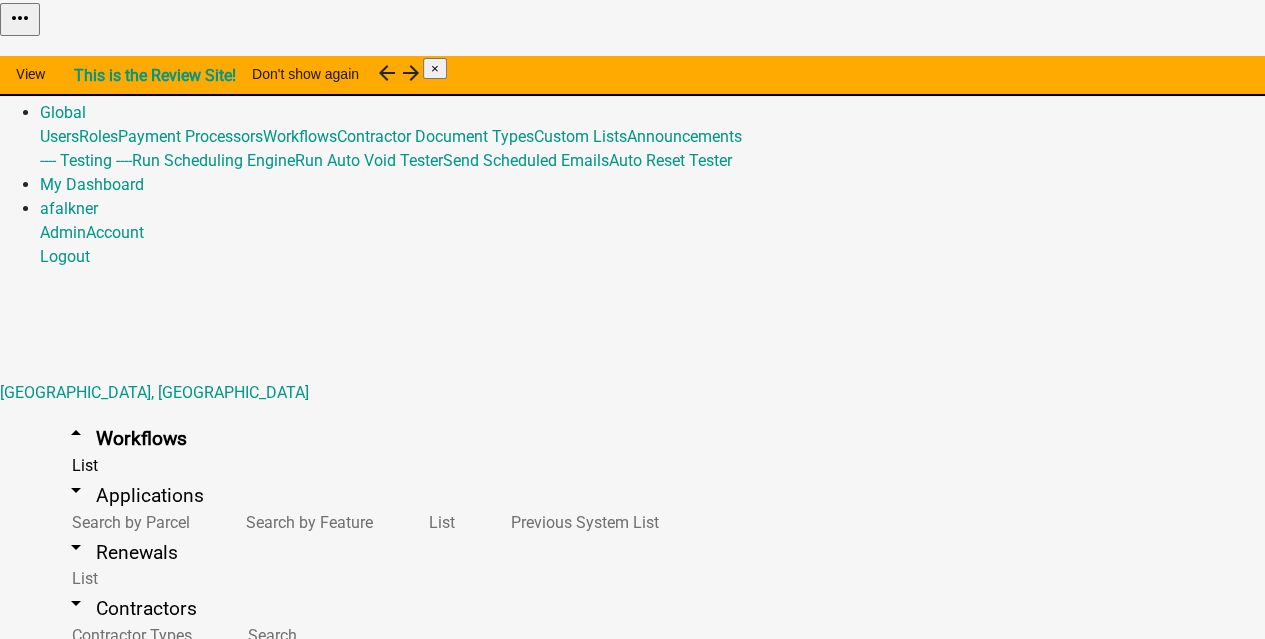click on "Builder" at bounding box center (717, 1239) 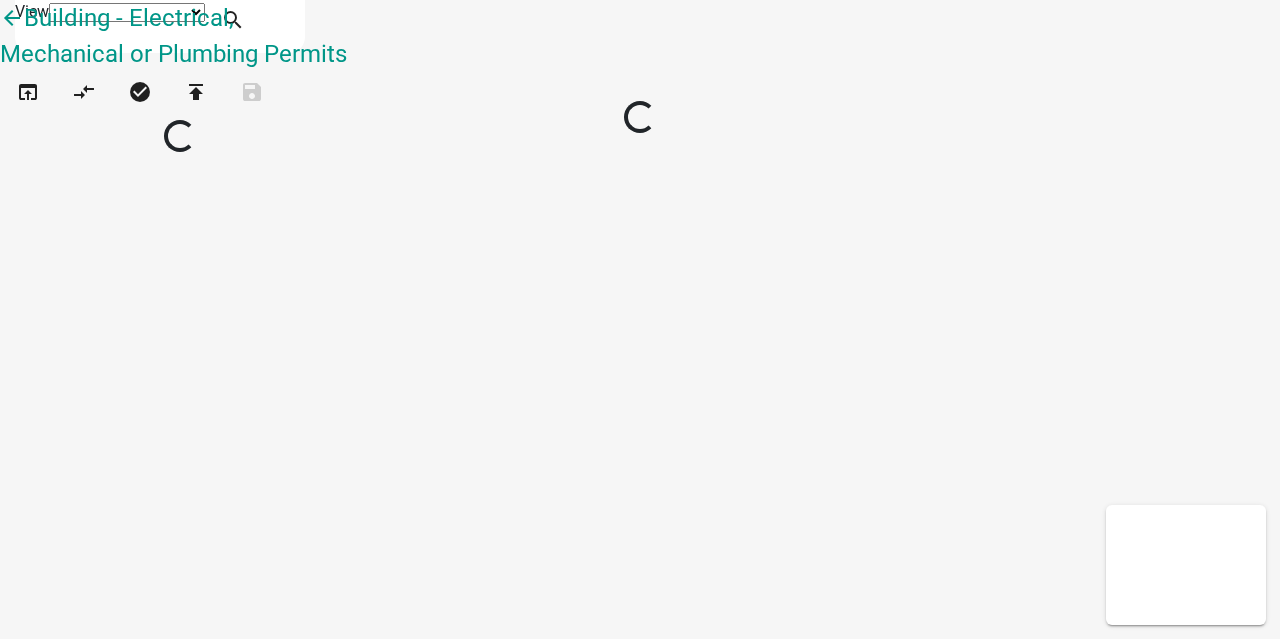 select on "1" 